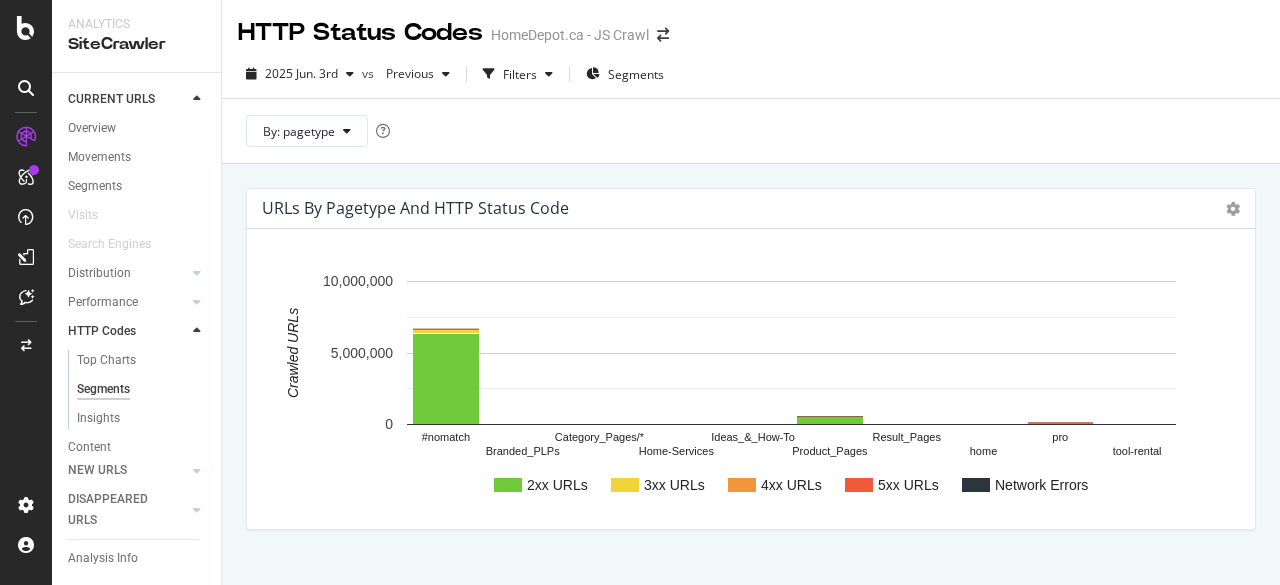 scroll, scrollTop: 0, scrollLeft: 0, axis: both 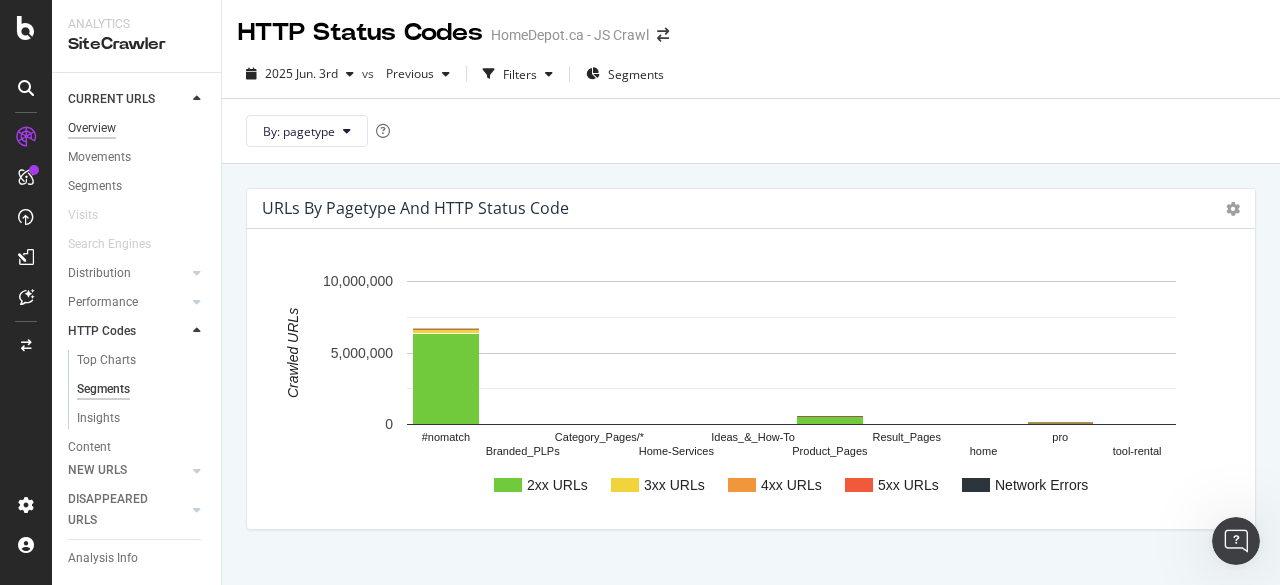 click on "Overview" at bounding box center [92, 128] 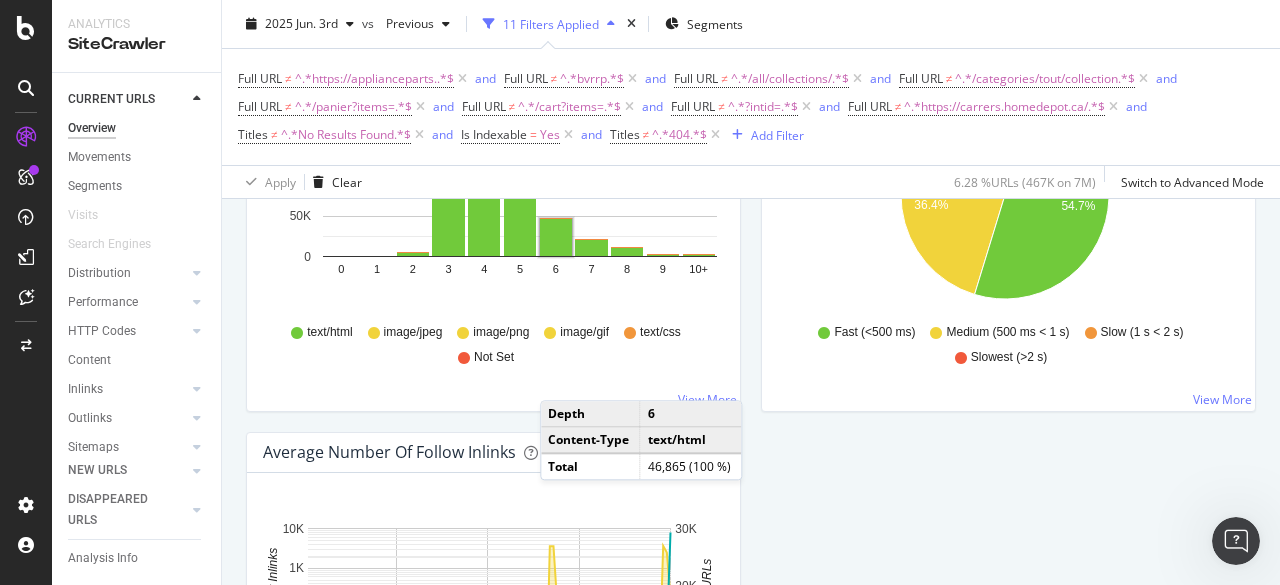 scroll, scrollTop: 1654, scrollLeft: 0, axis: vertical 